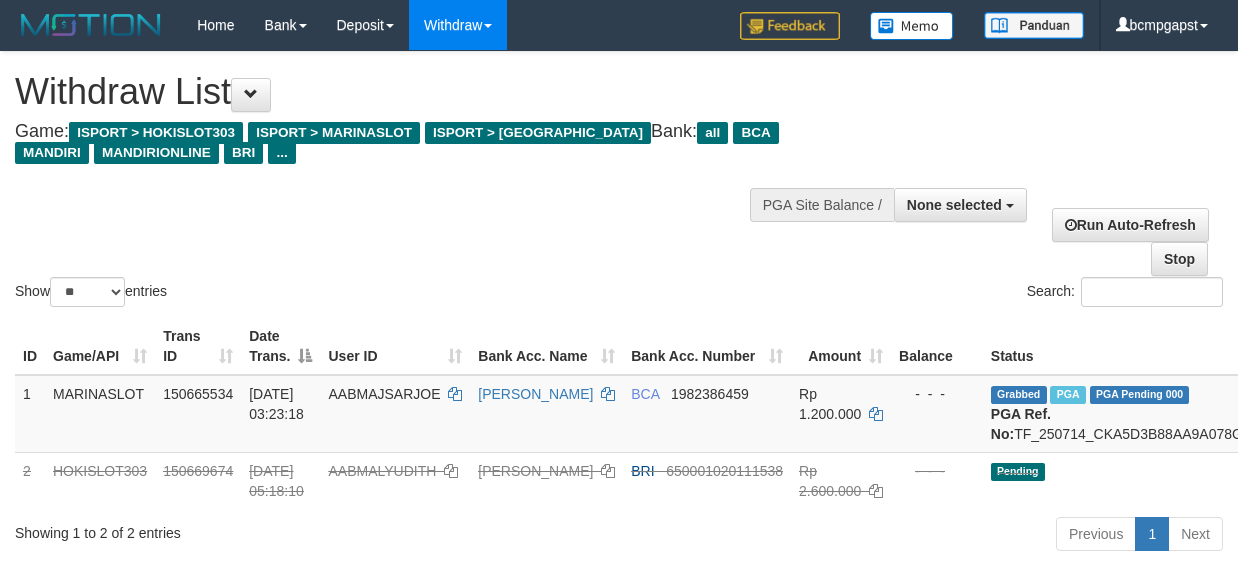 select 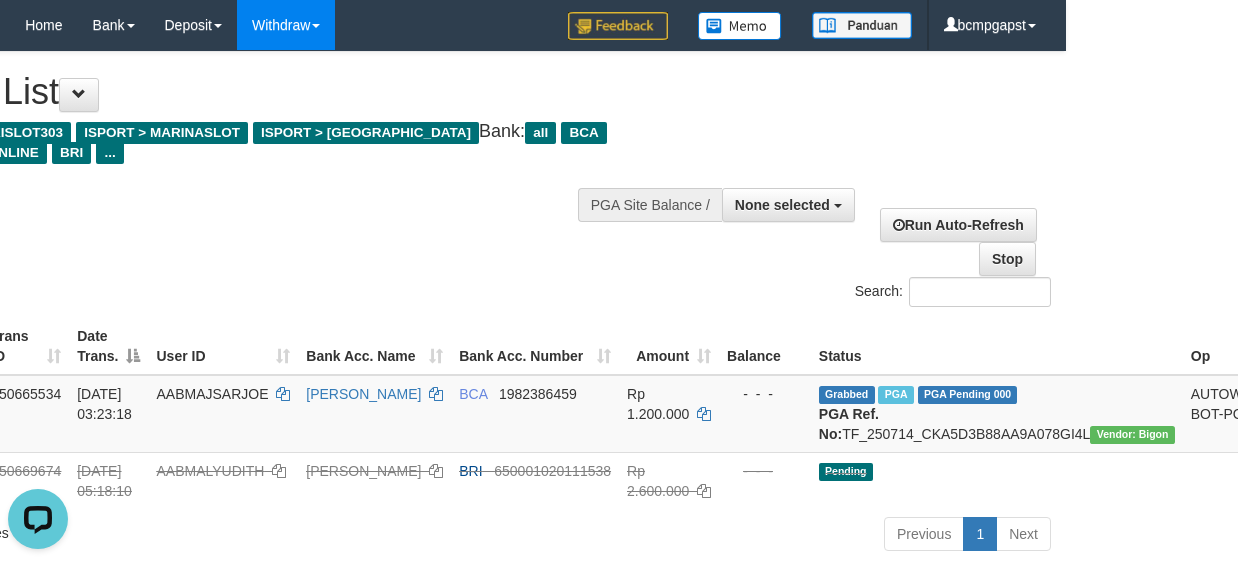 scroll, scrollTop: 0, scrollLeft: 0, axis: both 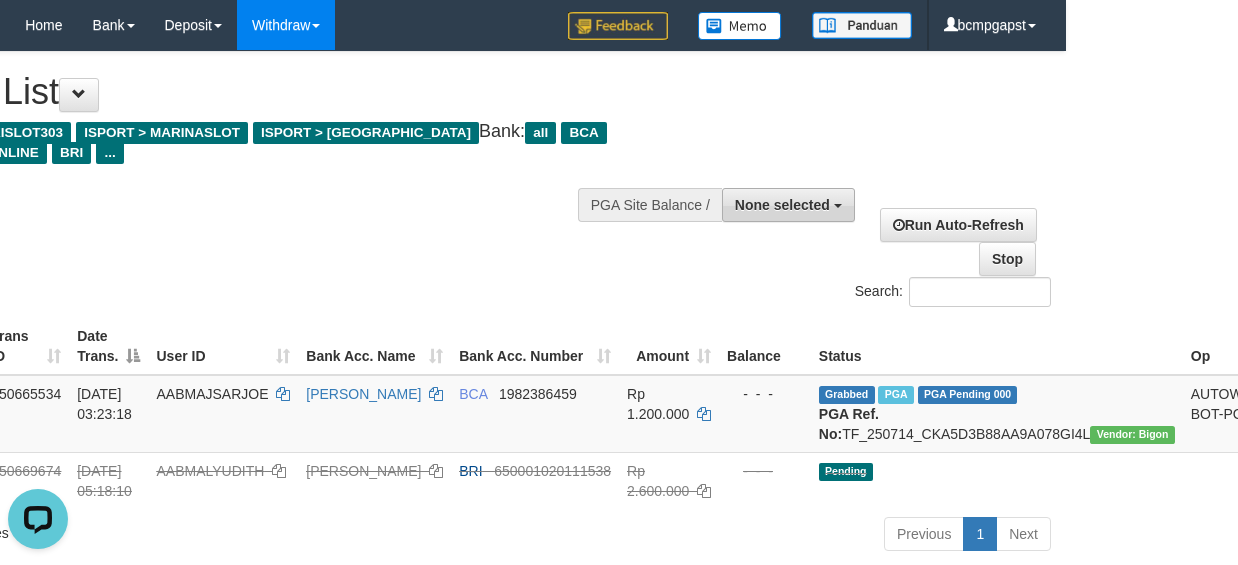 click on "PGA Site Balance /" at bounding box center [650, 205] 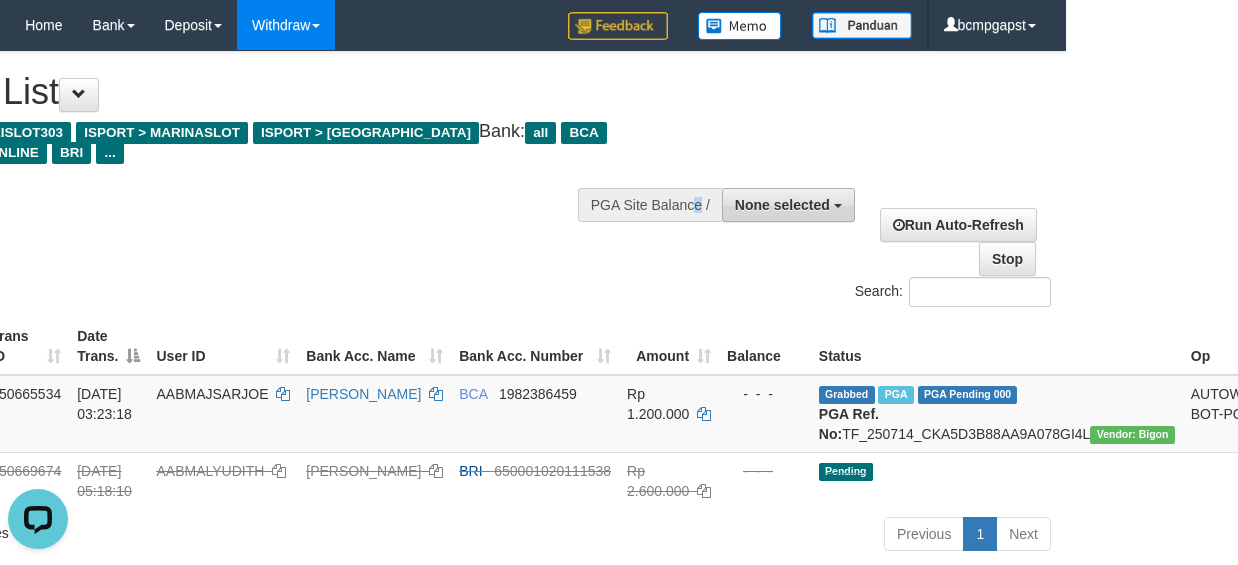 click on "None selected" at bounding box center (782, 205) 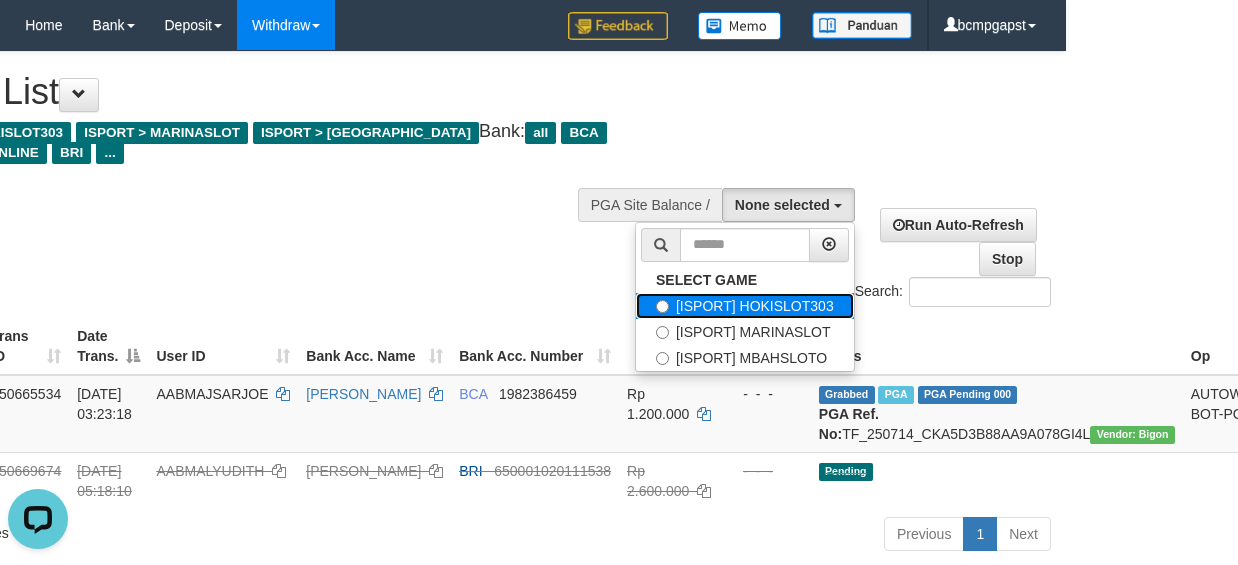 click on "[ISPORT] HOKISLOT303" at bounding box center (745, 306) 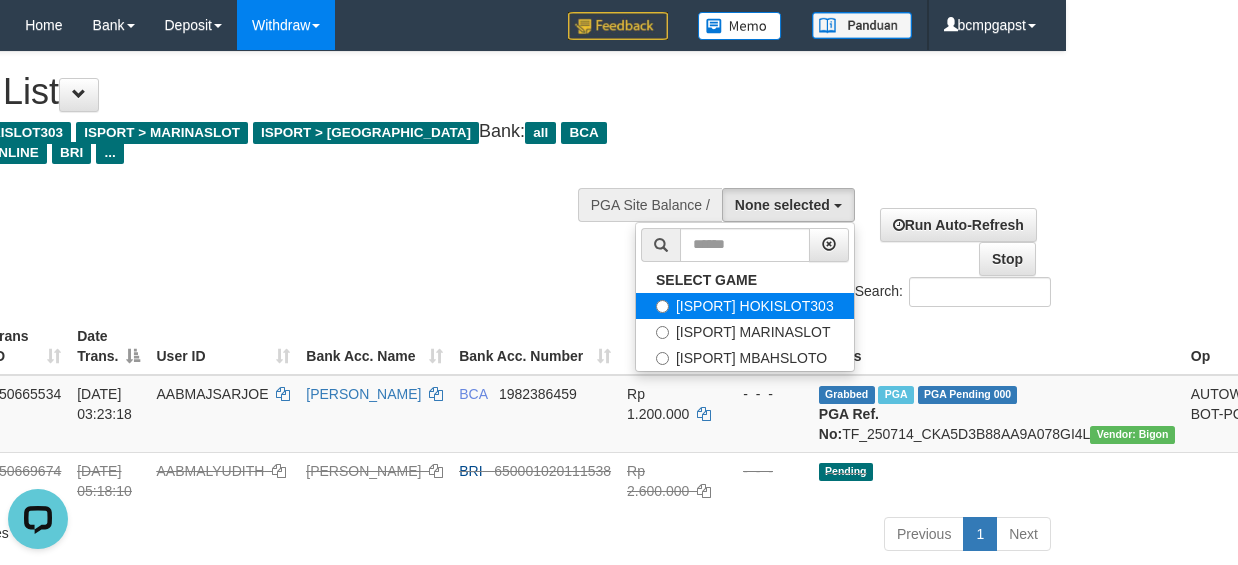 select on "****" 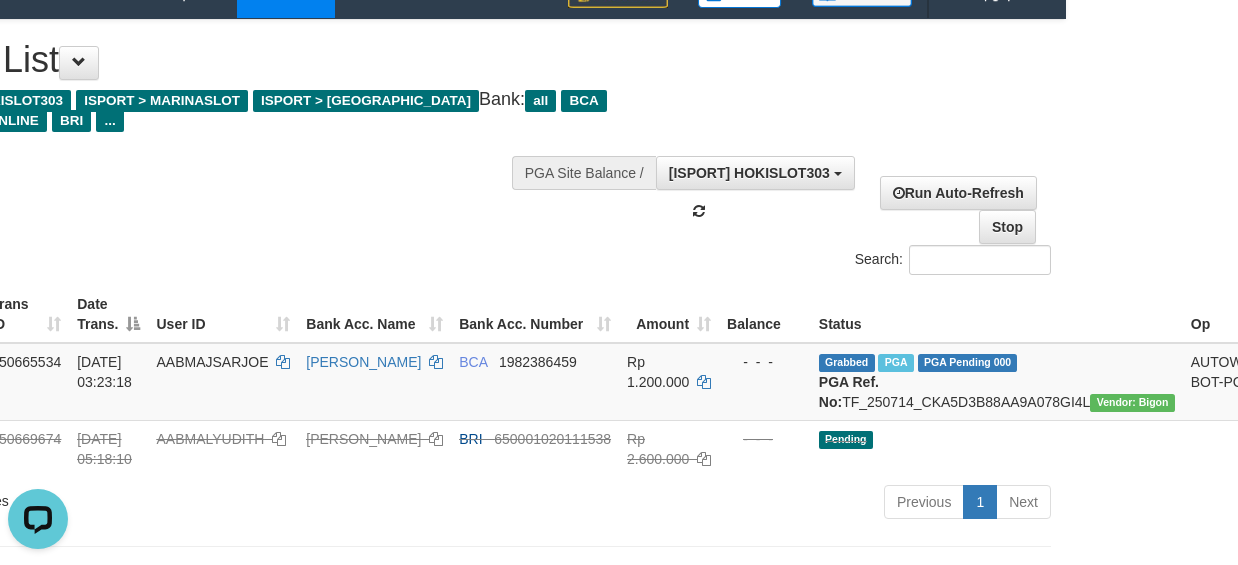scroll, scrollTop: 0, scrollLeft: 172, axis: horizontal 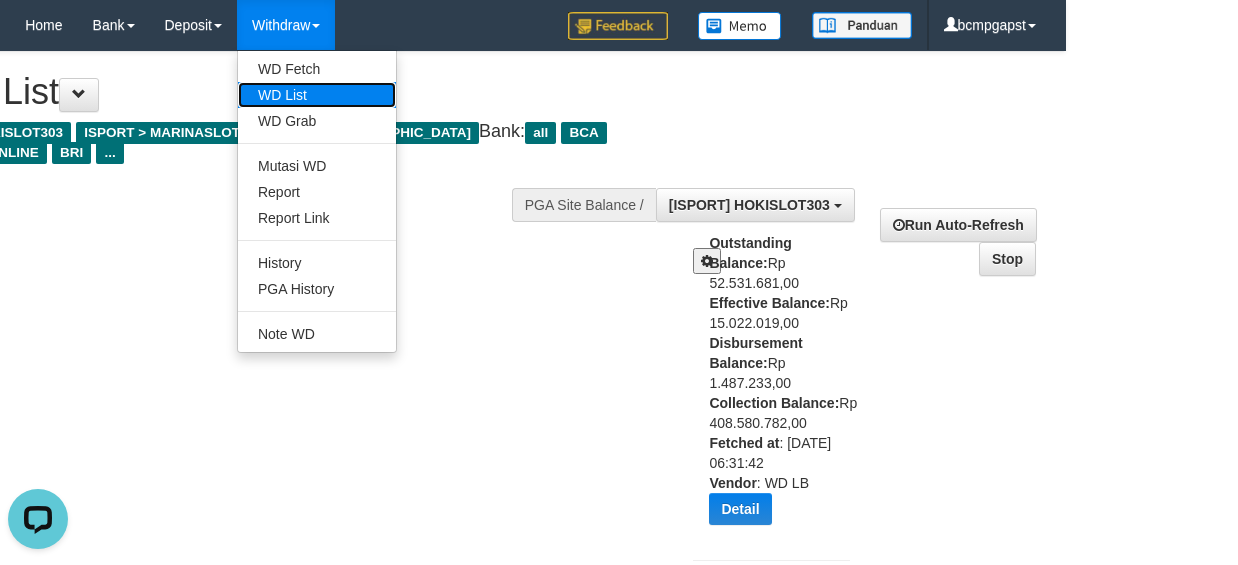 click on "WD List" at bounding box center (317, 95) 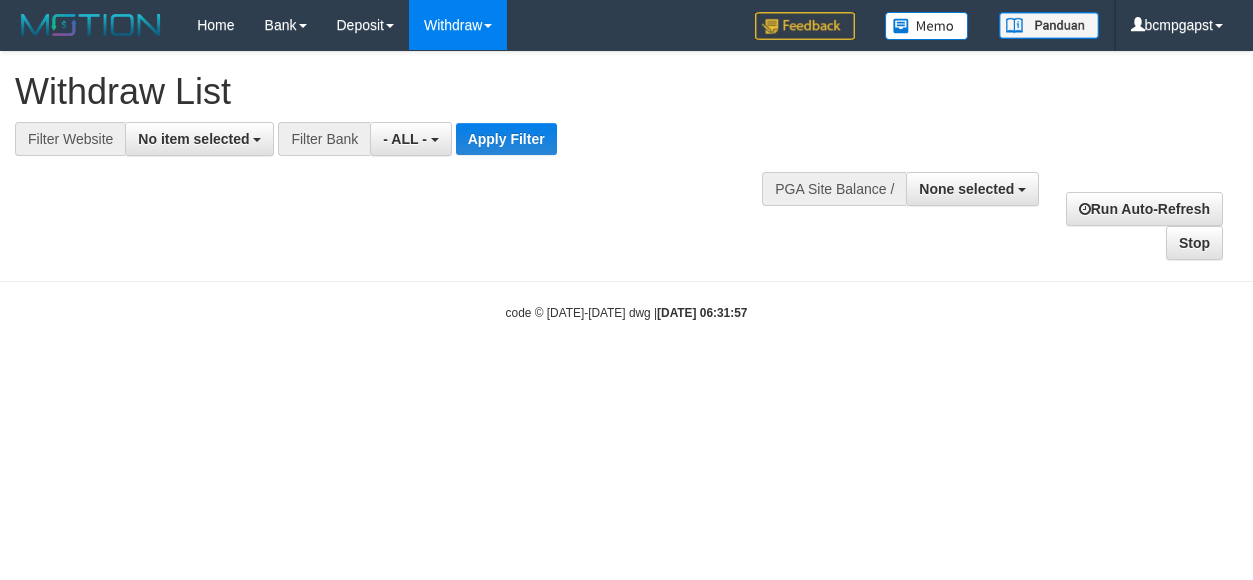 select 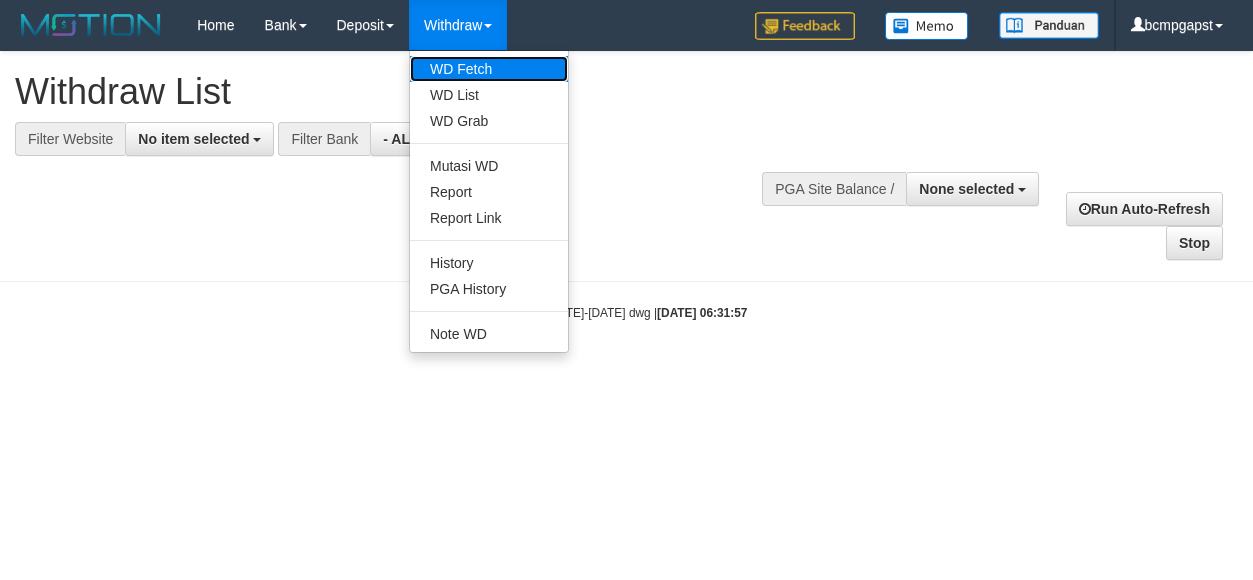 click on "WD Fetch" at bounding box center [489, 69] 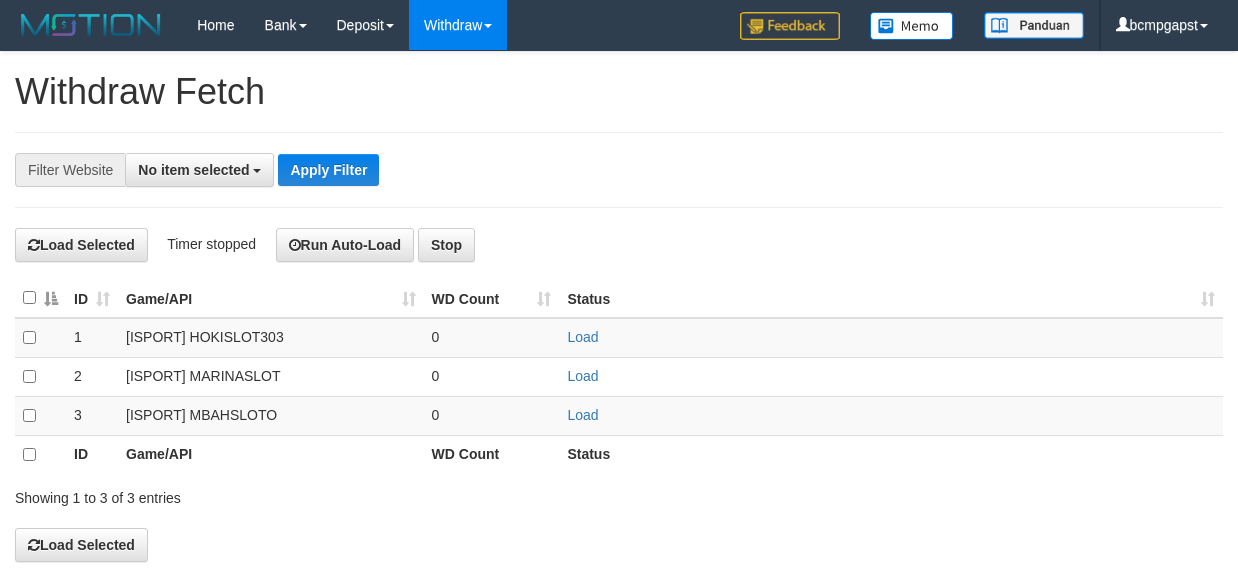 select 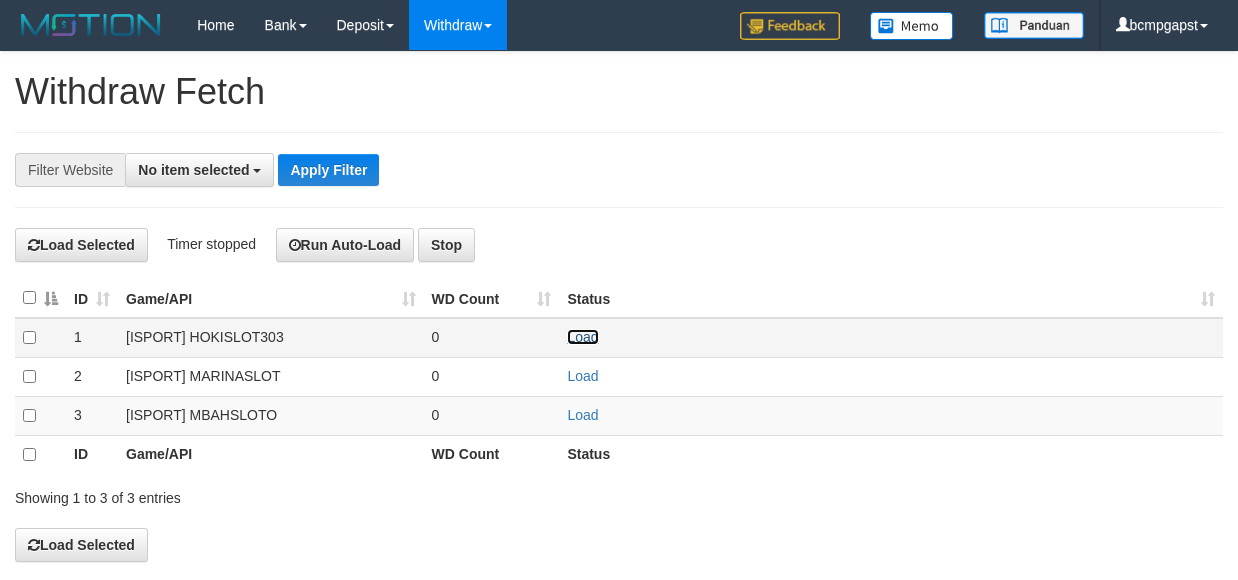 click on "Load" at bounding box center [582, 337] 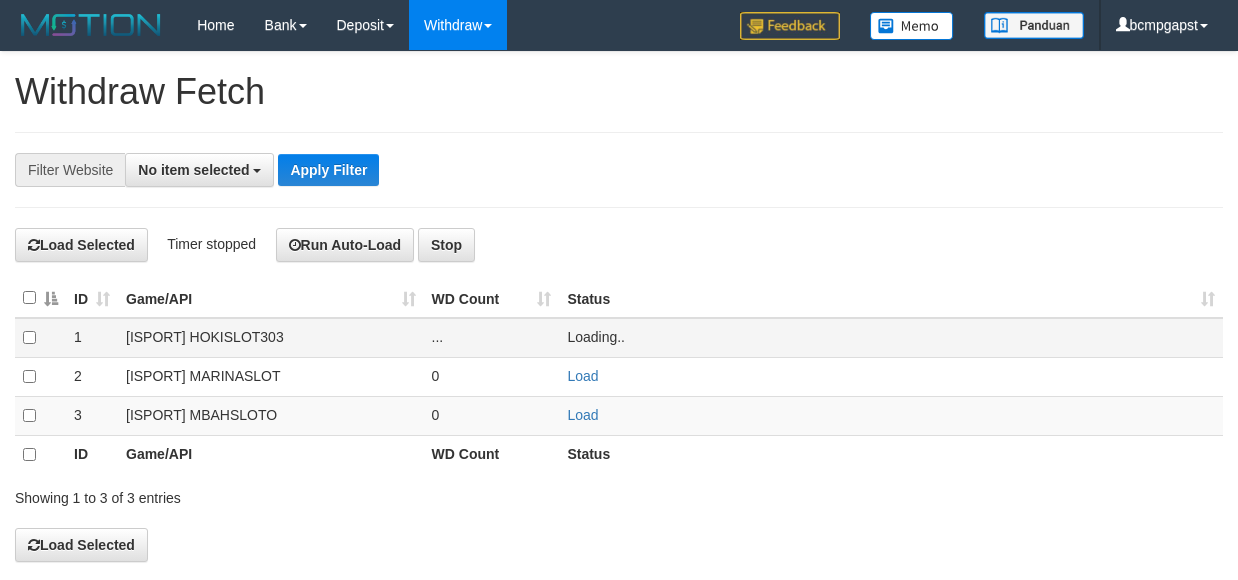 click on "Loading.." at bounding box center (596, 337) 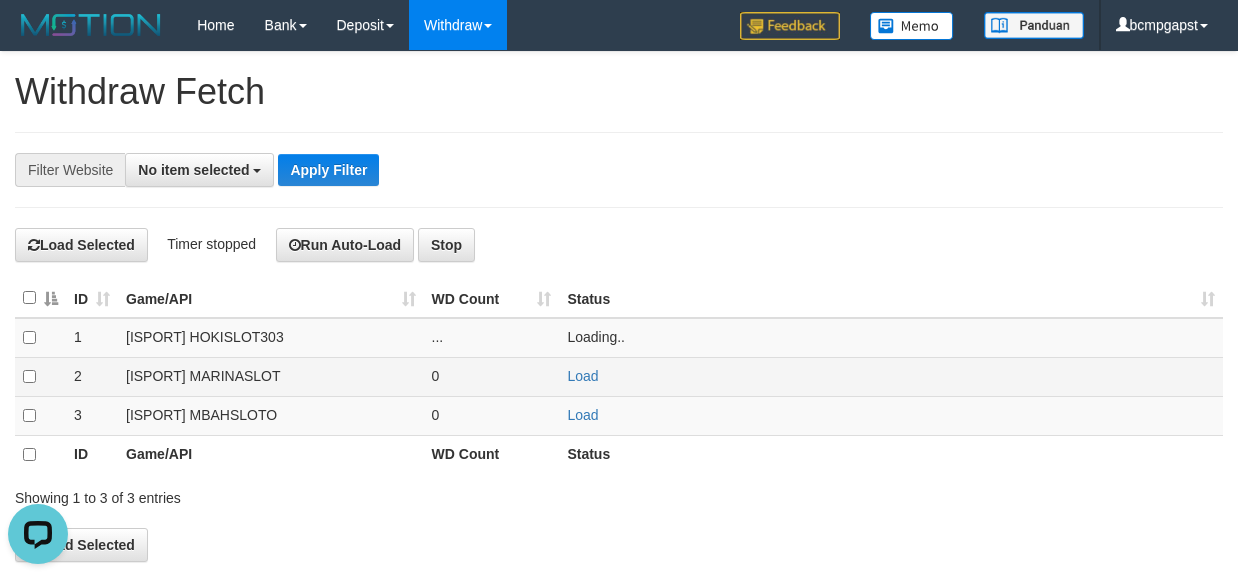 scroll, scrollTop: 0, scrollLeft: 0, axis: both 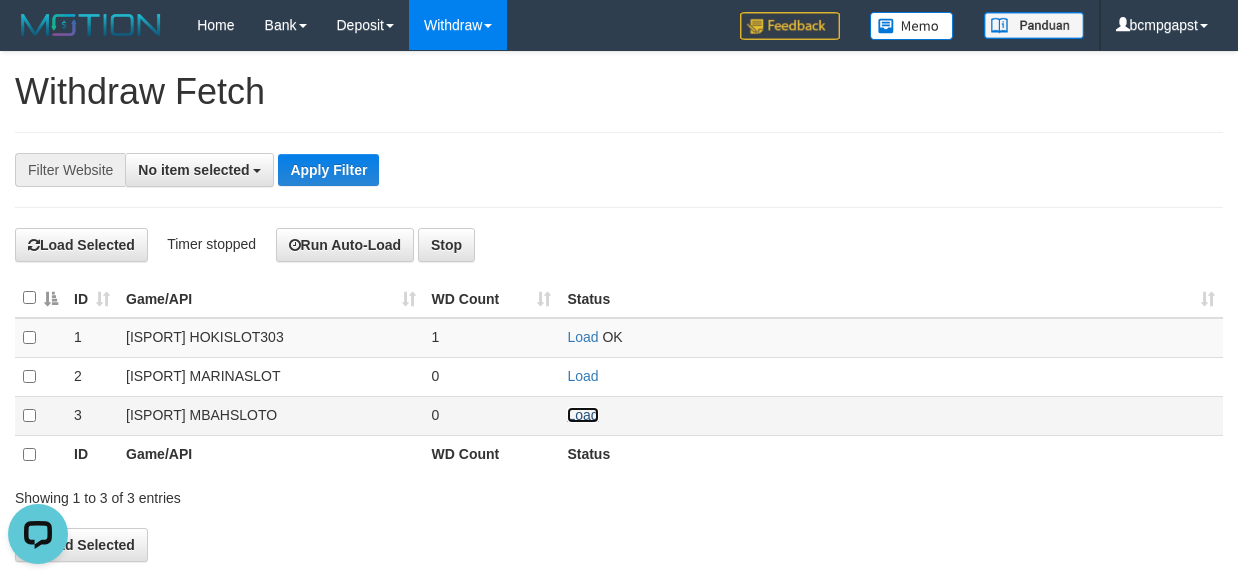 click on "Load" at bounding box center (582, 415) 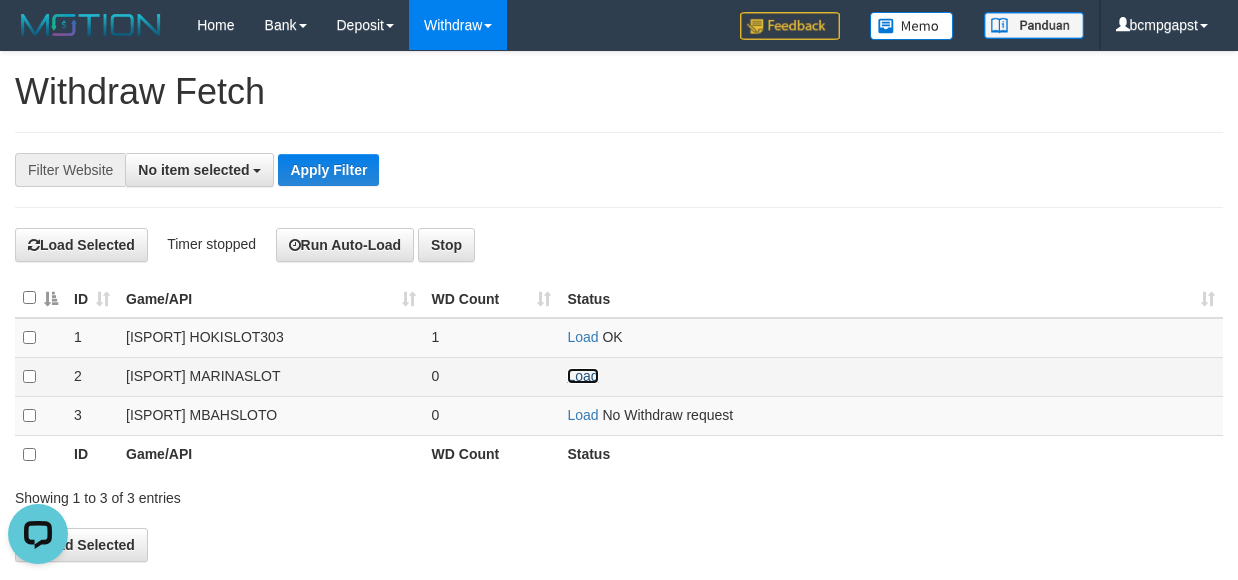 click on "Load" at bounding box center (582, 376) 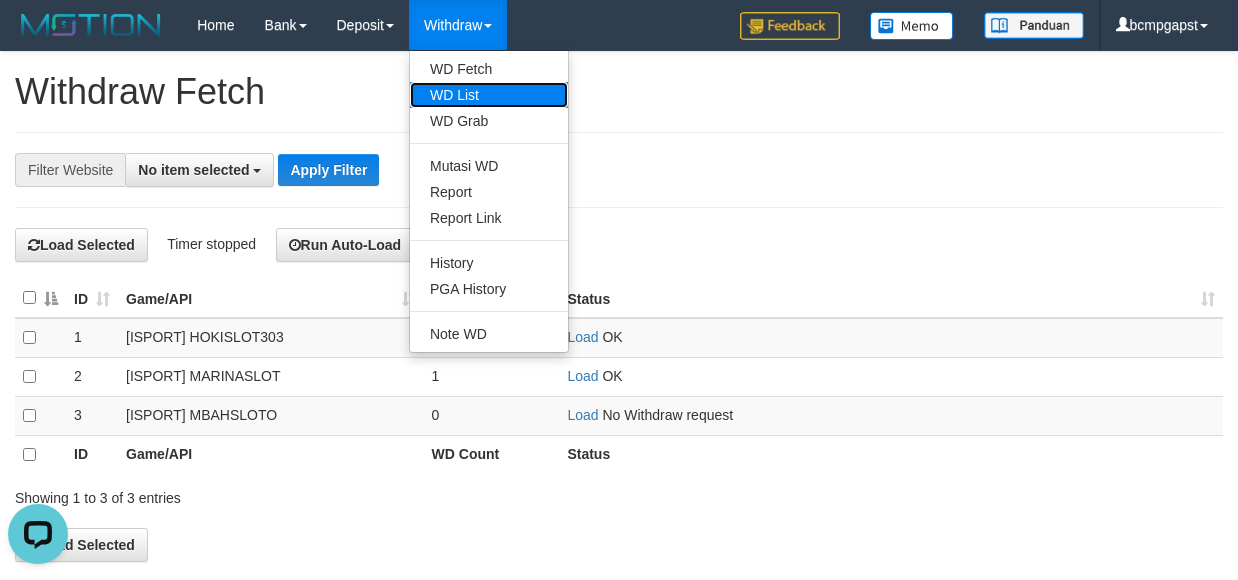 click on "WD List" at bounding box center [489, 95] 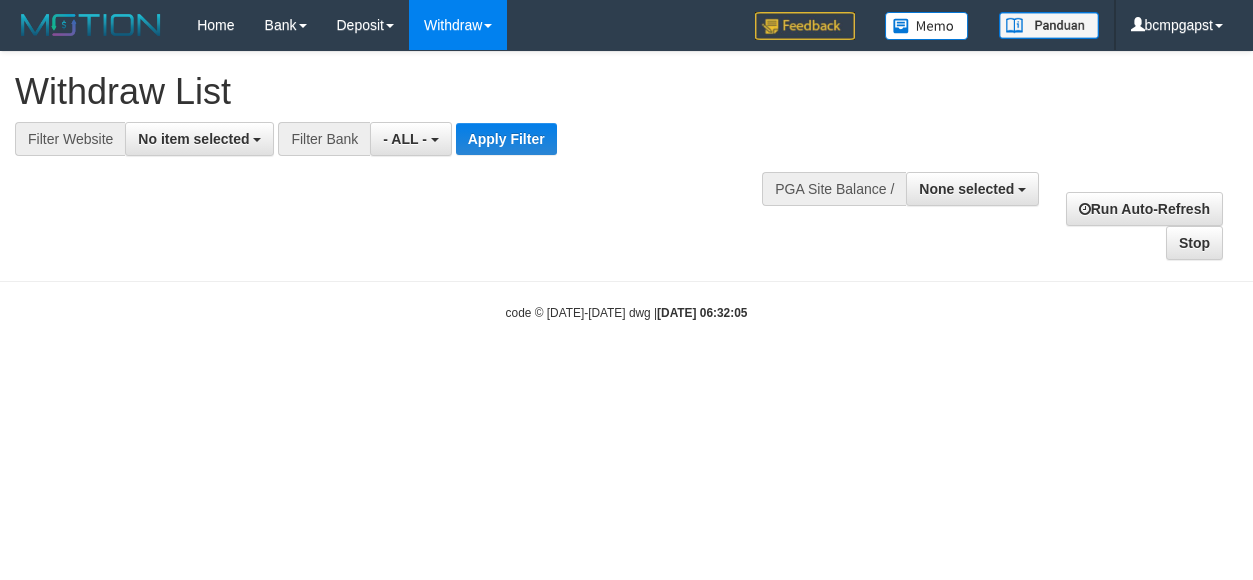 select 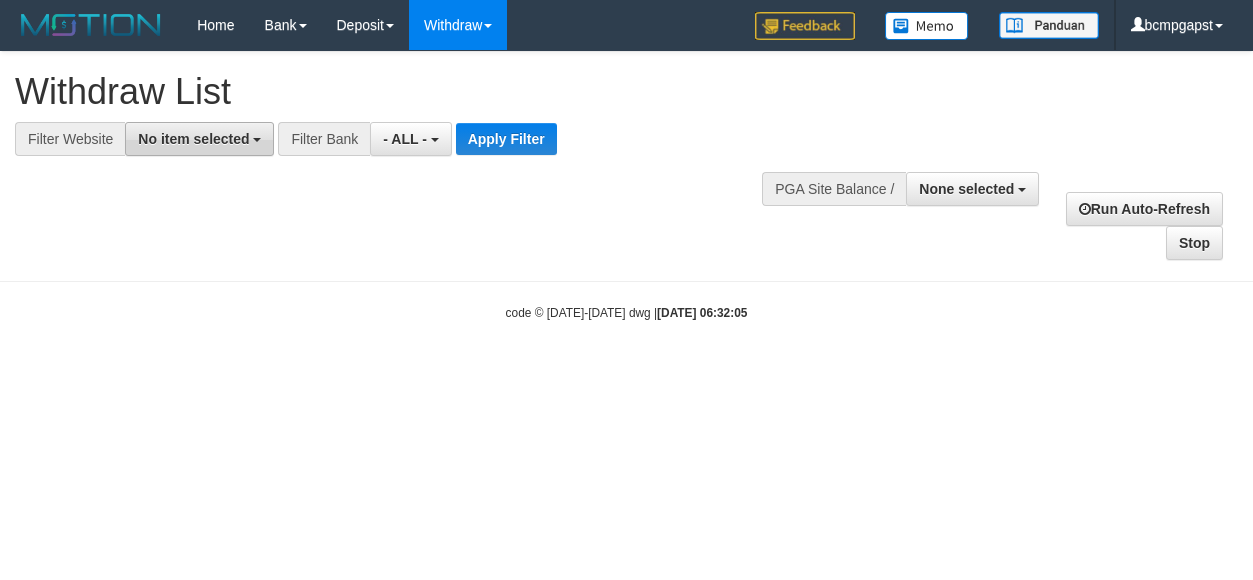 click on "No item selected" at bounding box center [199, 139] 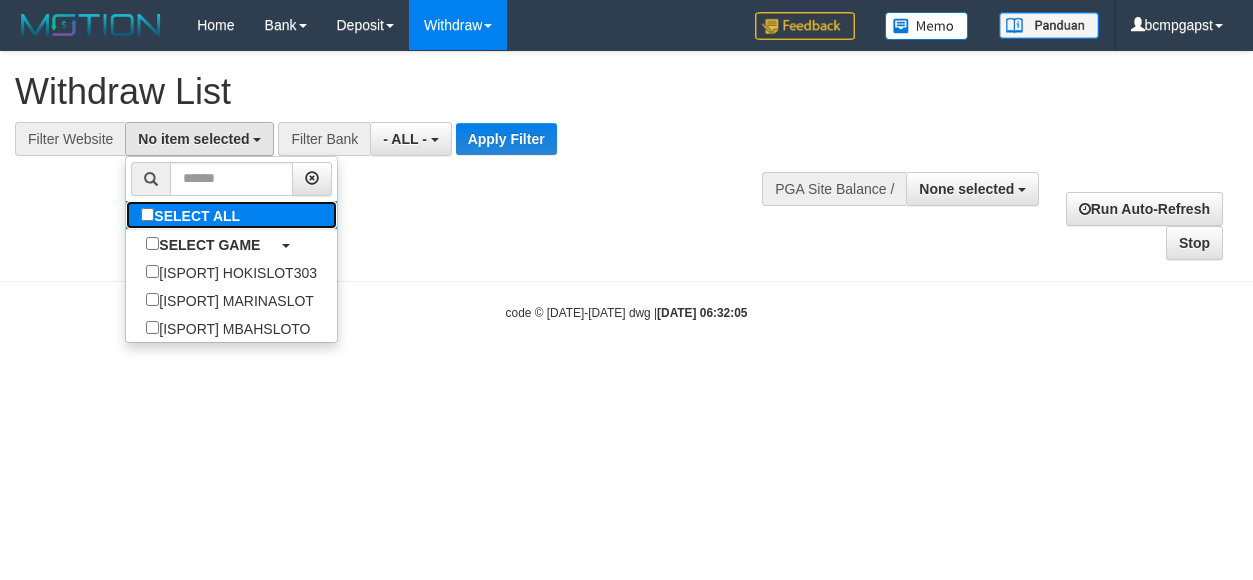 click on "SELECT ALL" at bounding box center (193, 215) 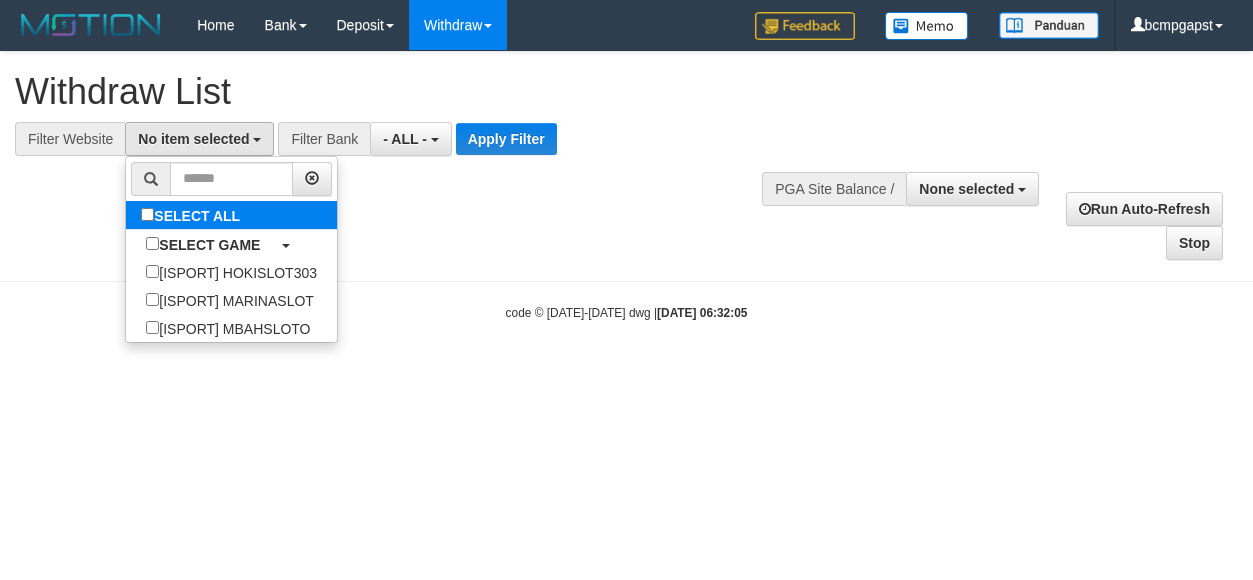 select on "****" 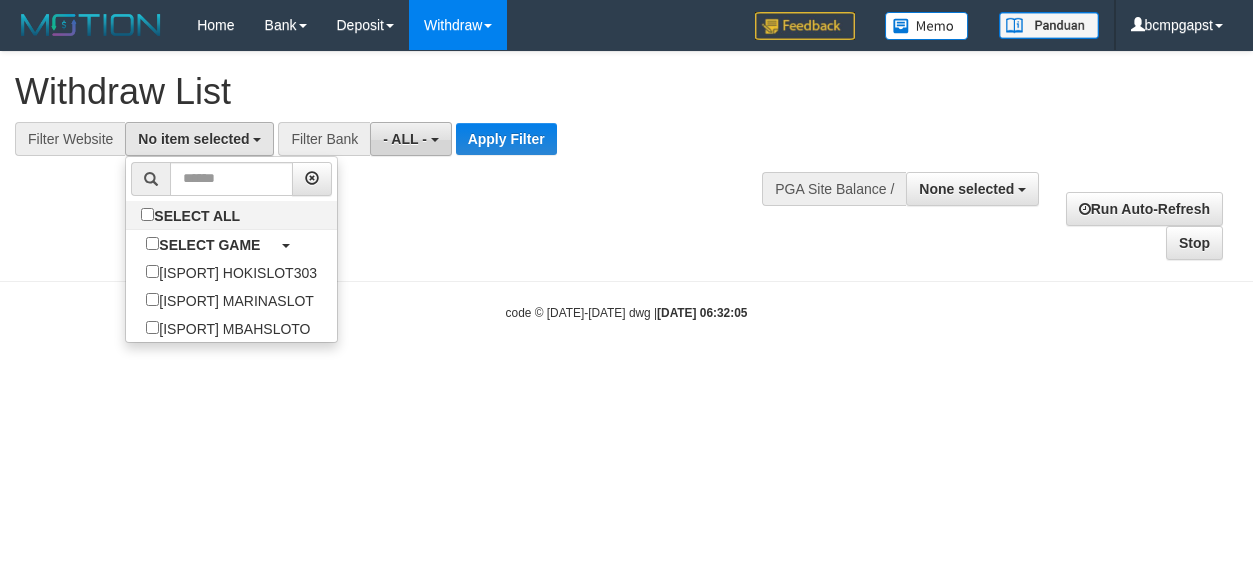 scroll, scrollTop: 18, scrollLeft: 0, axis: vertical 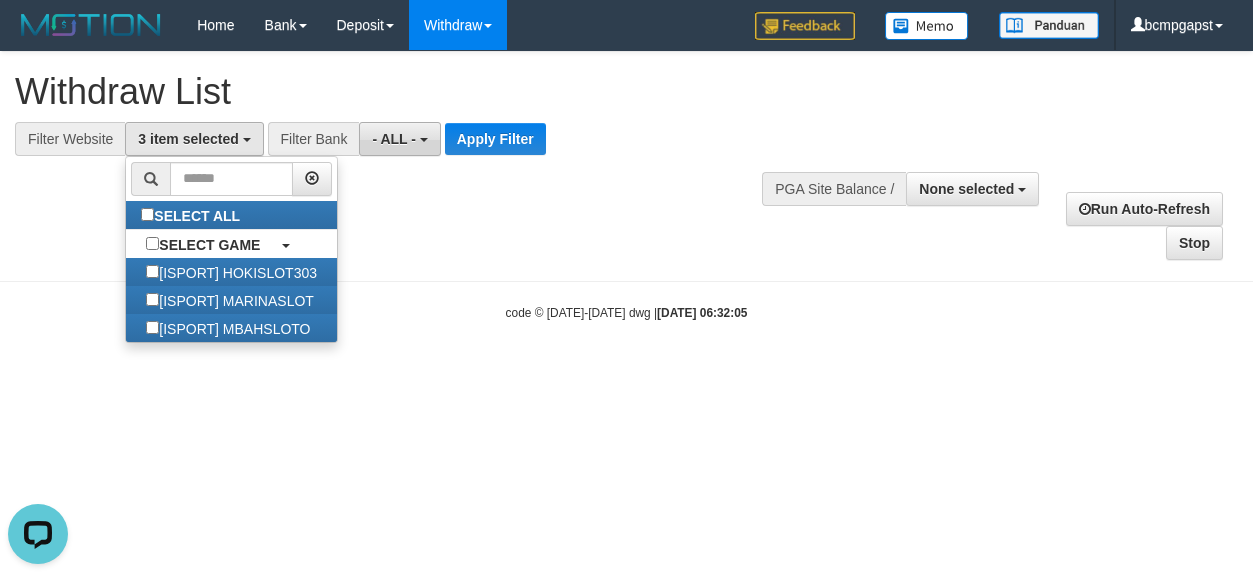 click on "- ALL -" at bounding box center [399, 139] 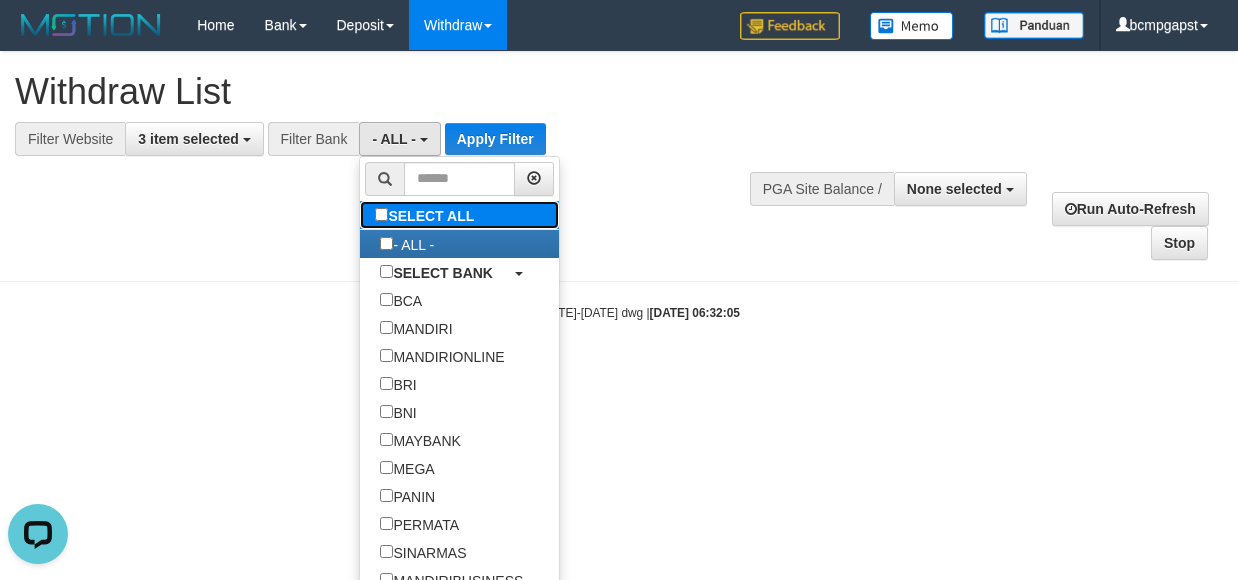 click on "SELECT ALL" at bounding box center [427, 215] 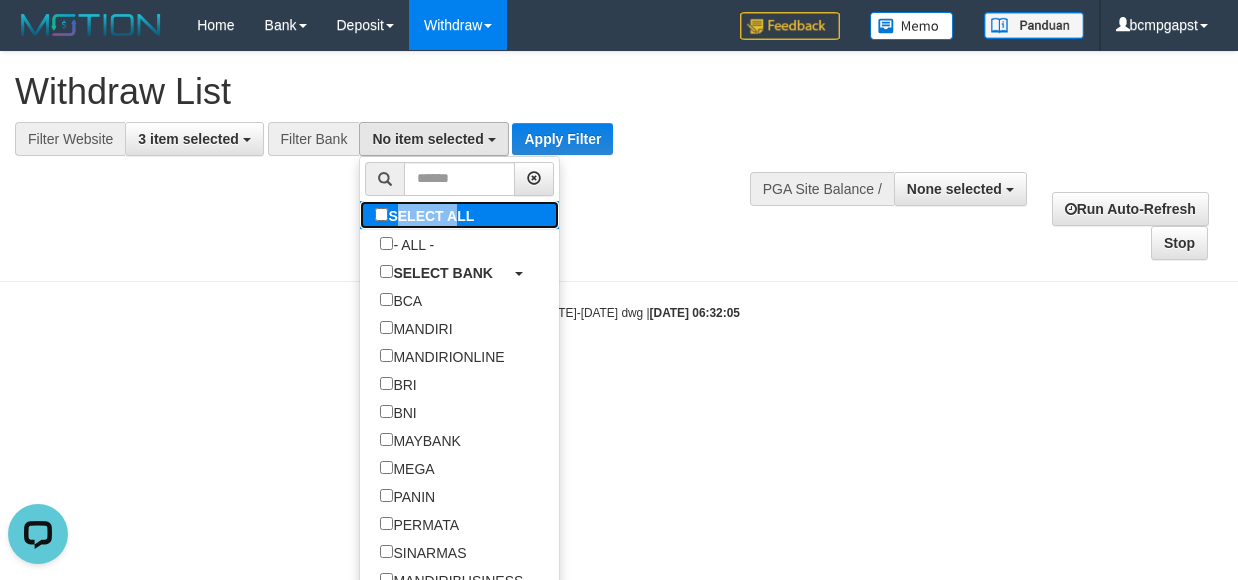 click on "SELECT ALL" at bounding box center (427, 215) 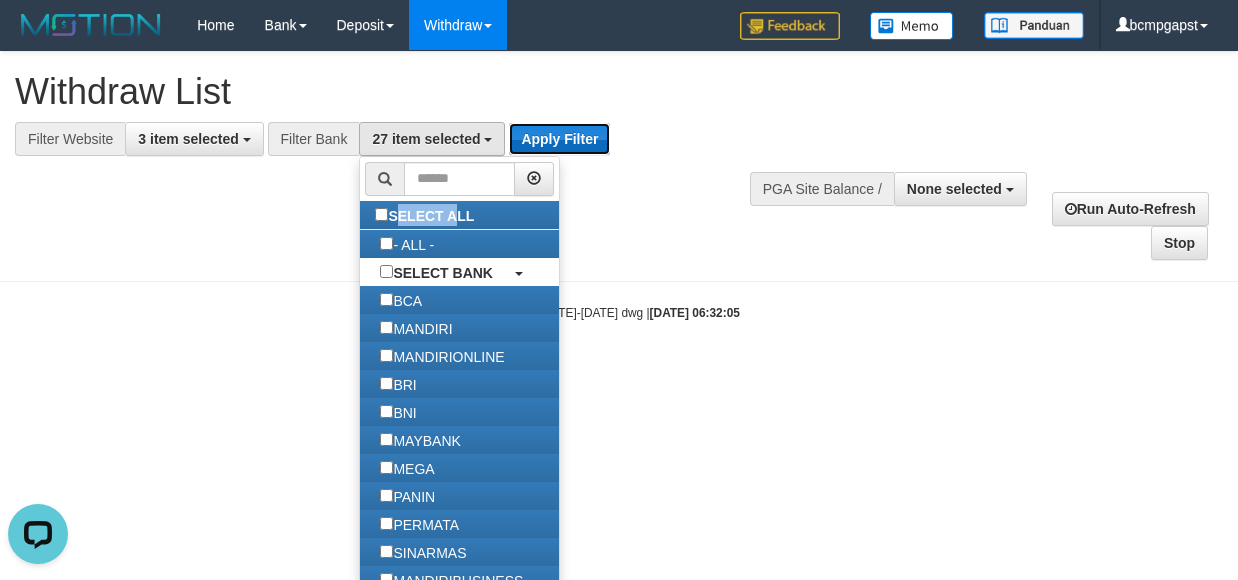 click on "Apply Filter" at bounding box center [559, 139] 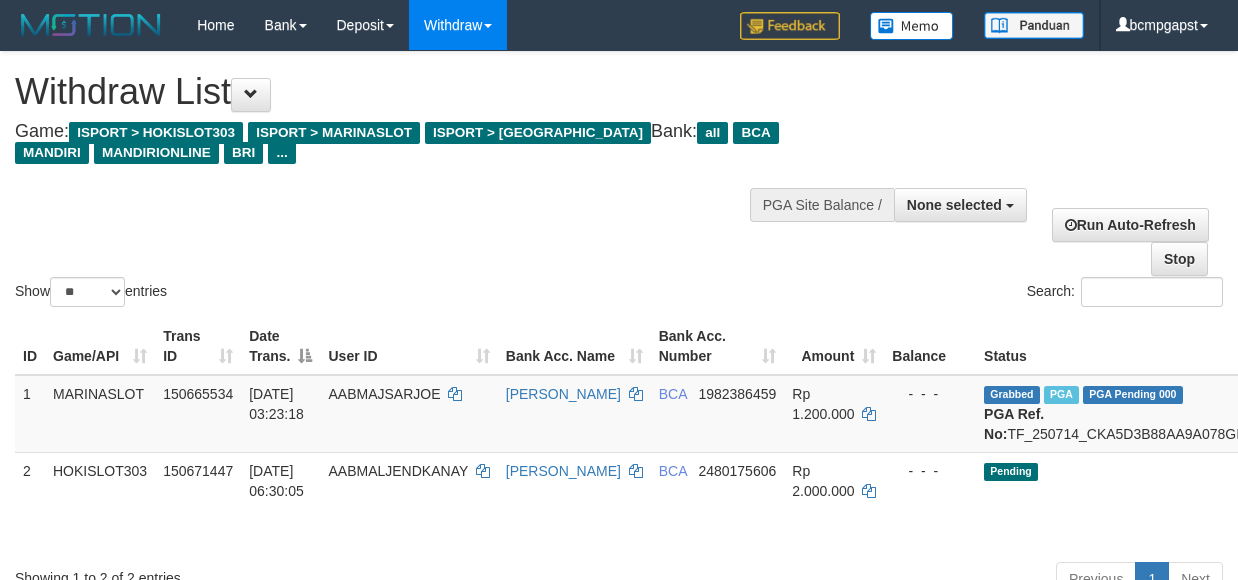 select 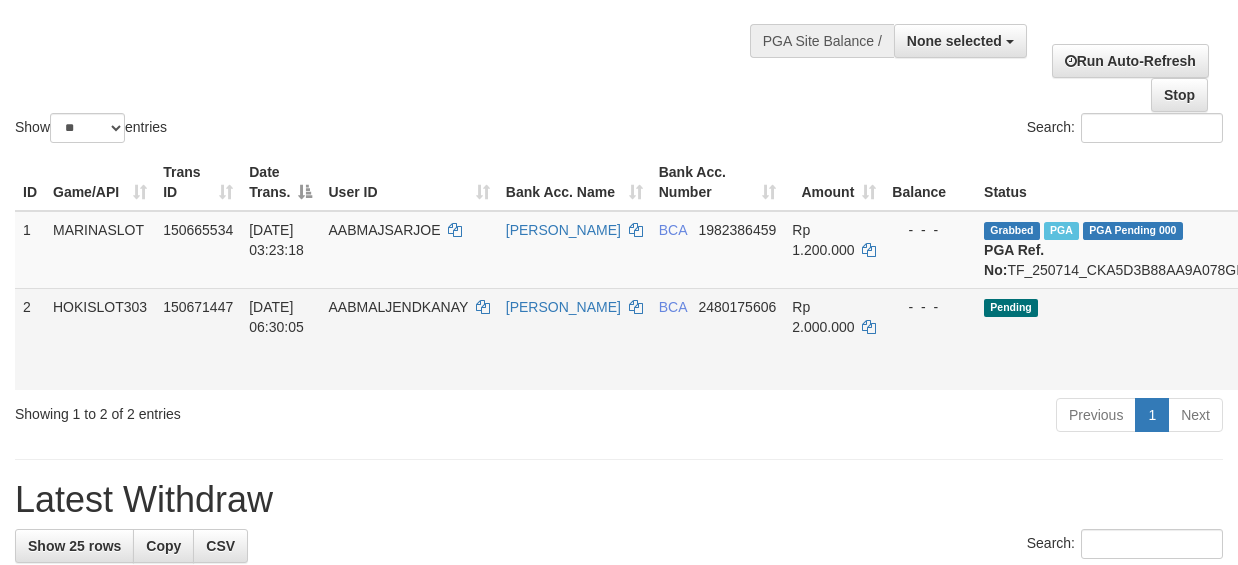 scroll, scrollTop: 200, scrollLeft: 0, axis: vertical 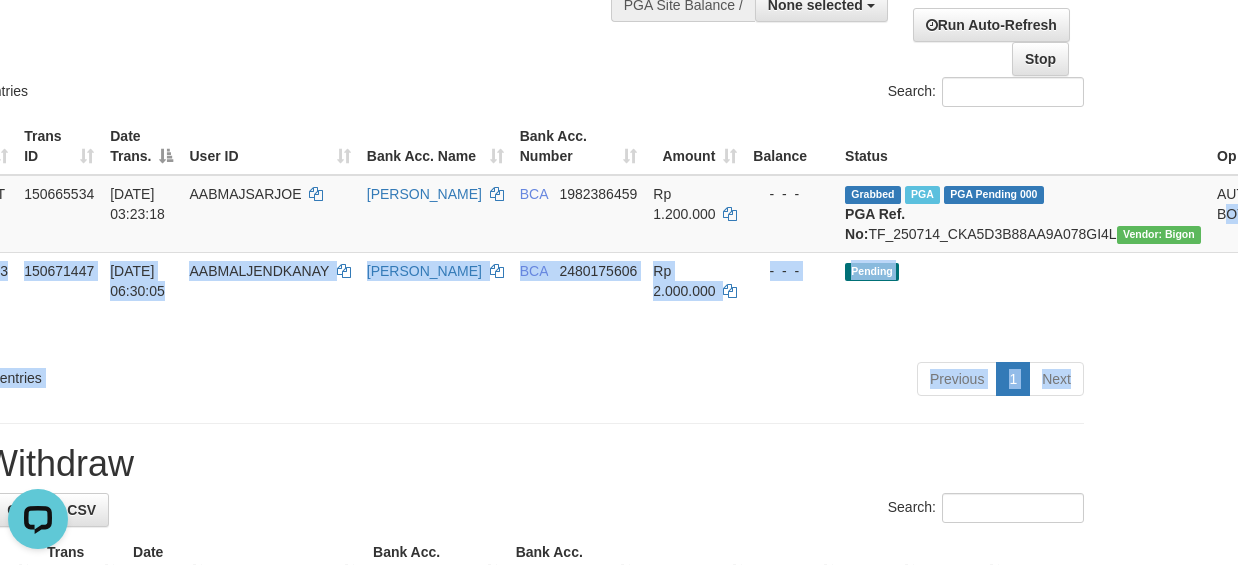 drag, startPoint x: 705, startPoint y: 425, endPoint x: 1227, endPoint y: 446, distance: 522.42224 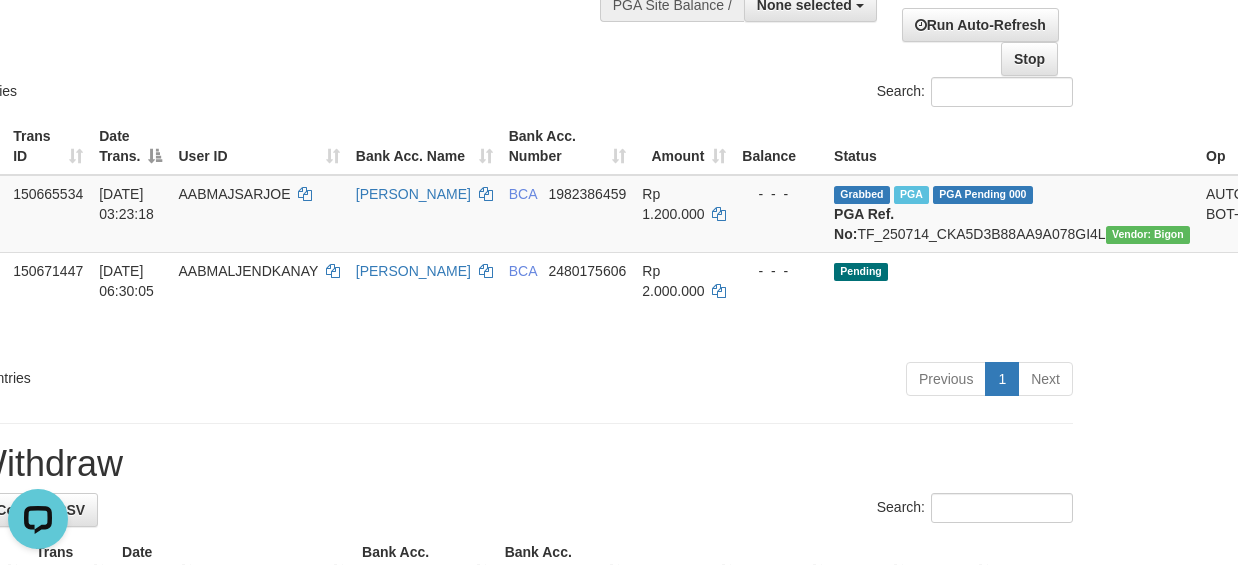 click on "Toggle navigation
Home
Bank
Account List
Load
By Website
Group
[ISPORT]													HOKISLOT303
Group
[ISPORT]													[GEOGRAPHIC_DATA]
Group
[ISPORT]													[GEOGRAPHIC_DATA]
Mutasi Bank
Search
Sync
Note Mutasi" at bounding box center (469, 489) 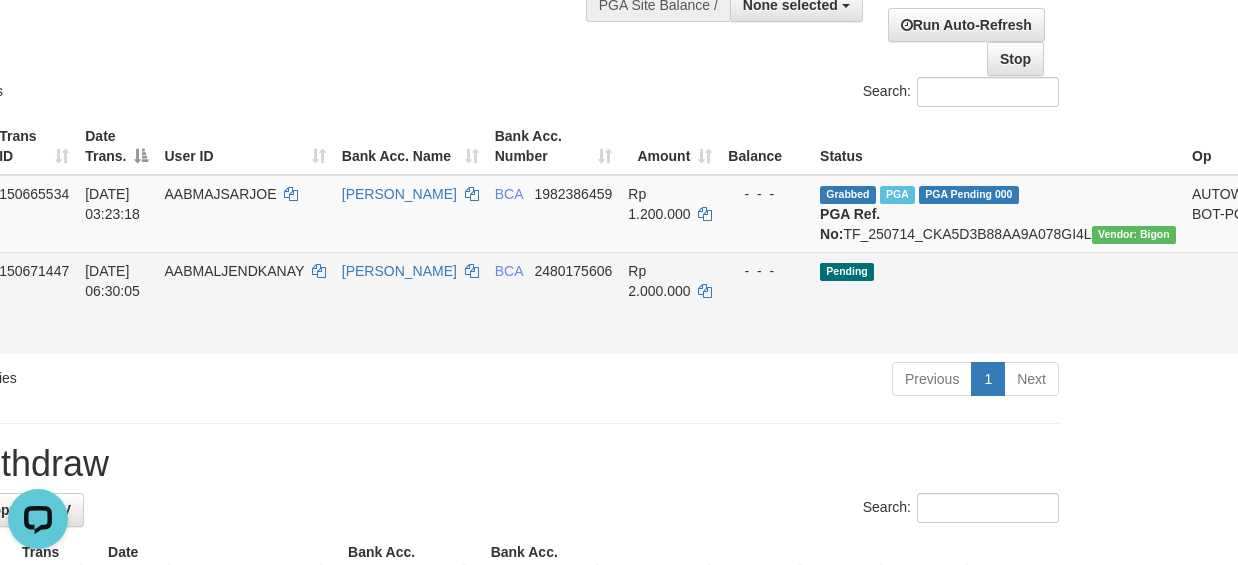 click on "Send PGA" at bounding box center (1291, 326) 